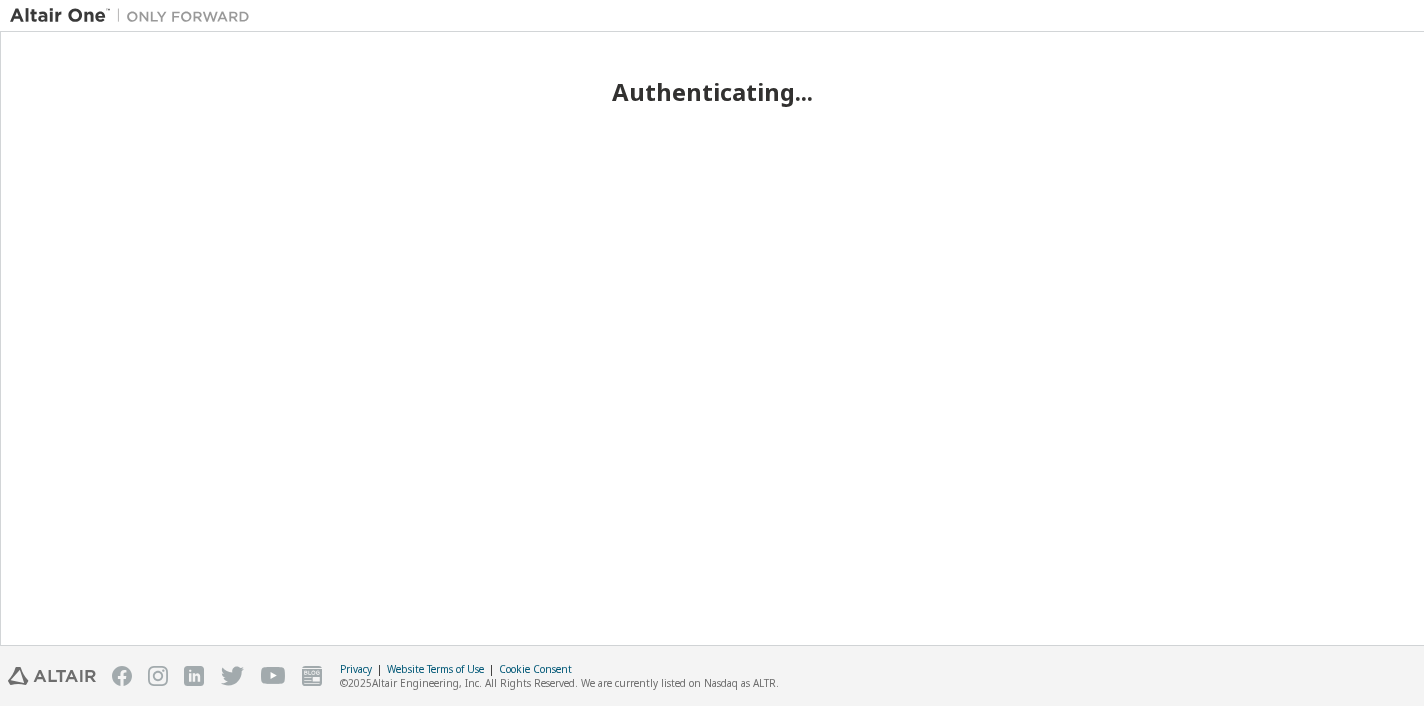 scroll, scrollTop: 0, scrollLeft: 0, axis: both 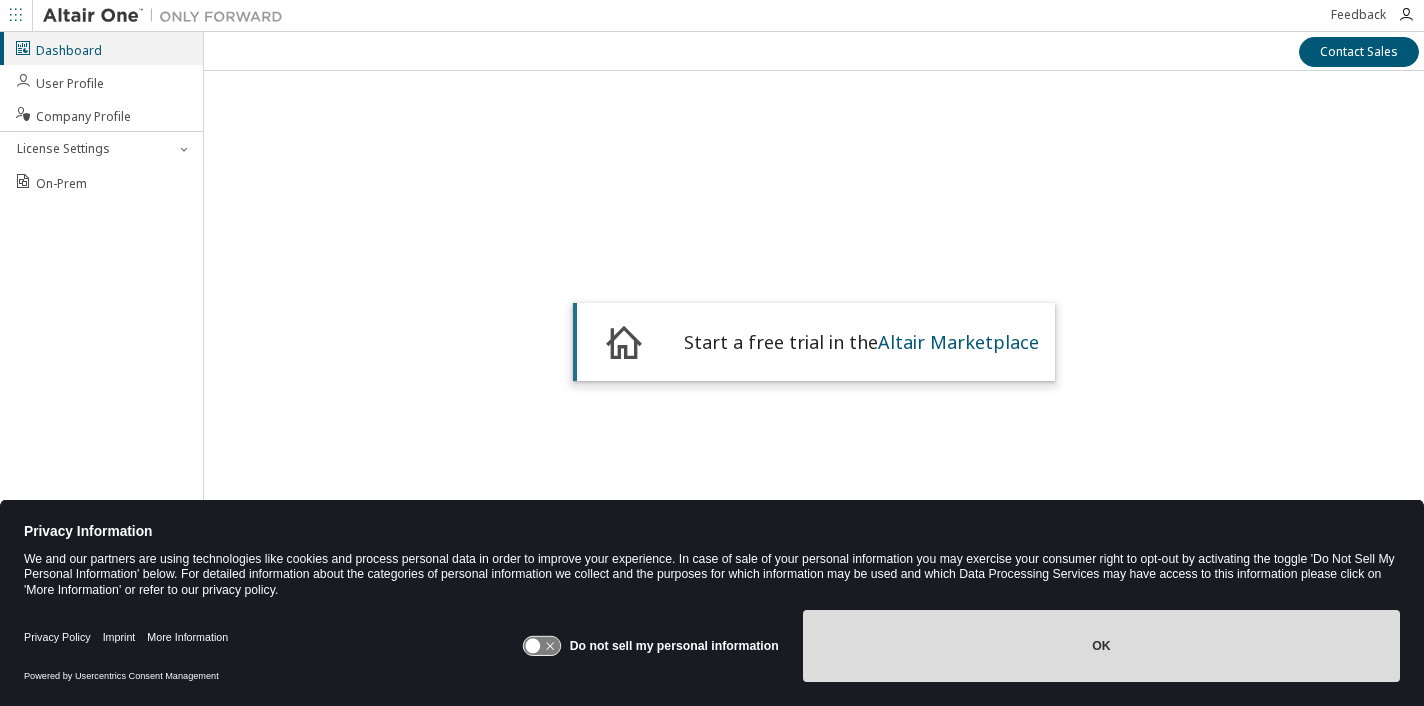 click on "OK" at bounding box center (1101, 646) 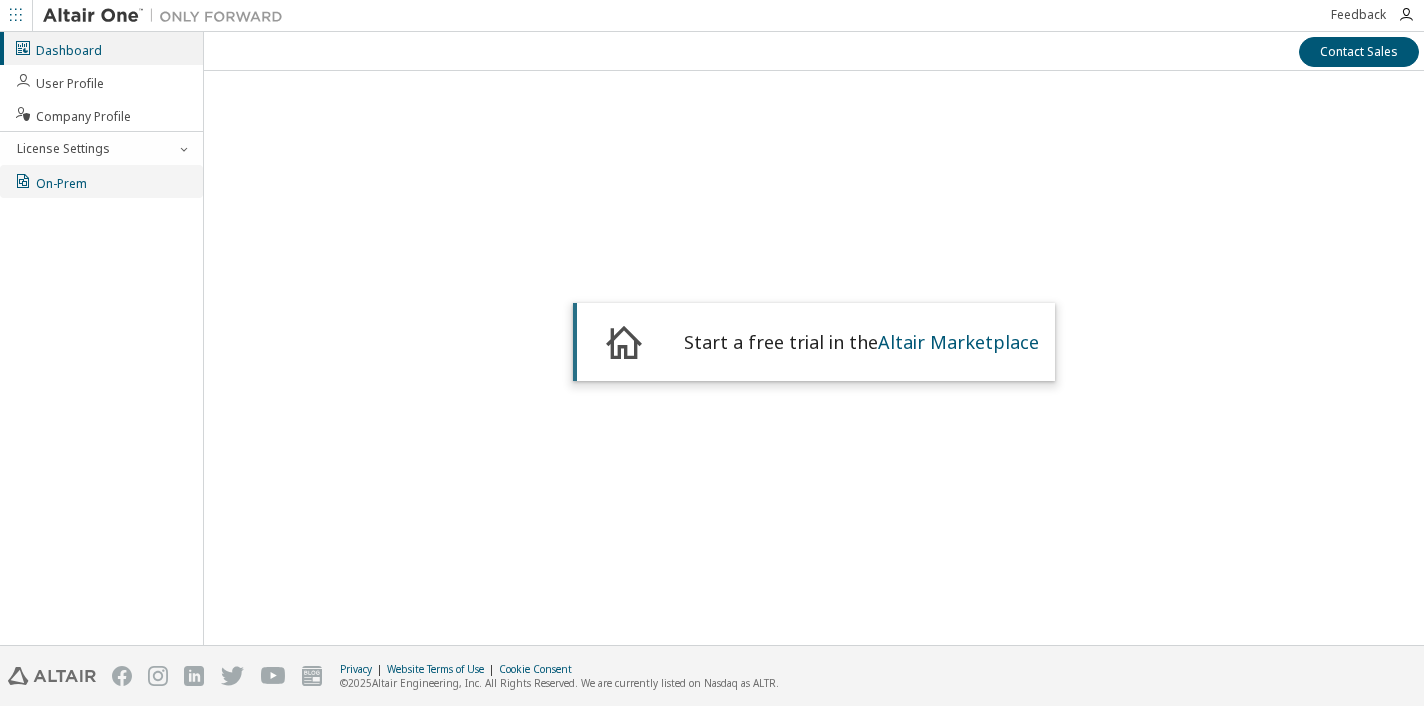 click on "On-Prem" at bounding box center (101, 181) 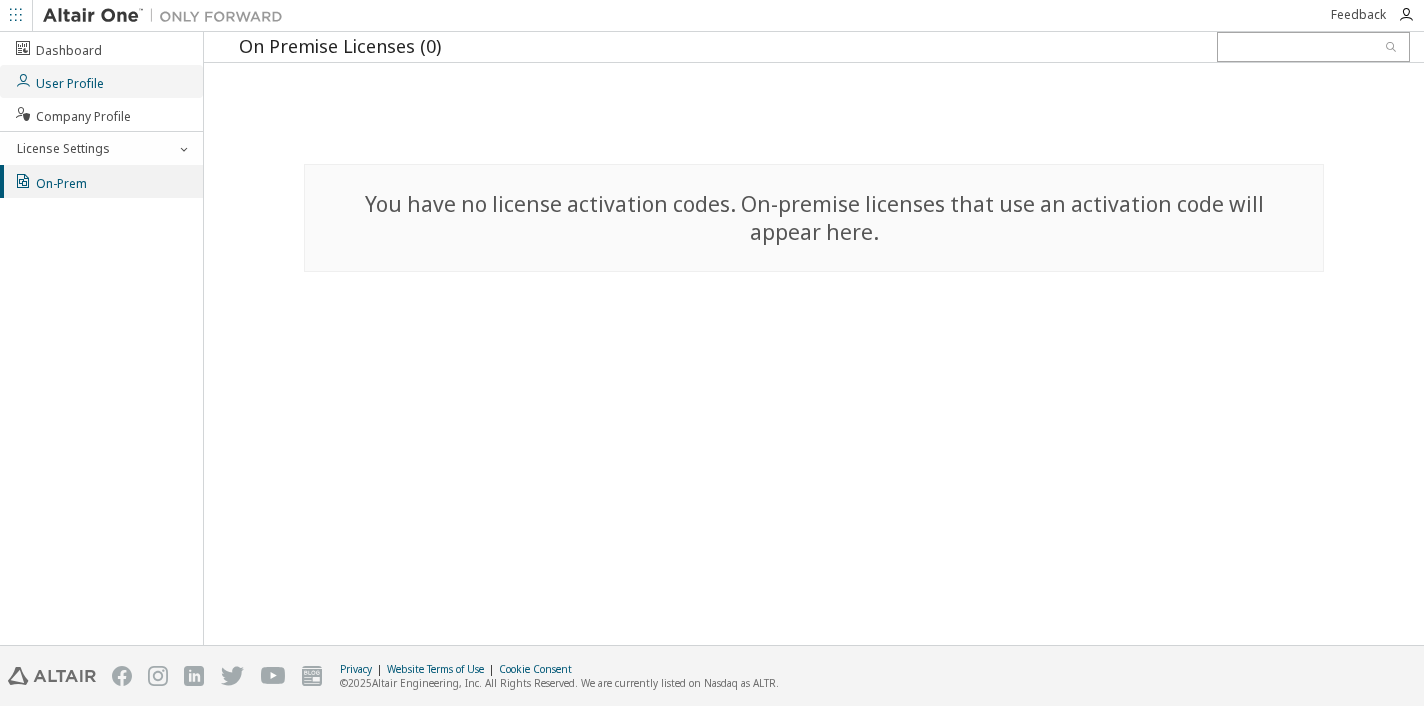 click on "User Profile" at bounding box center [59, 81] 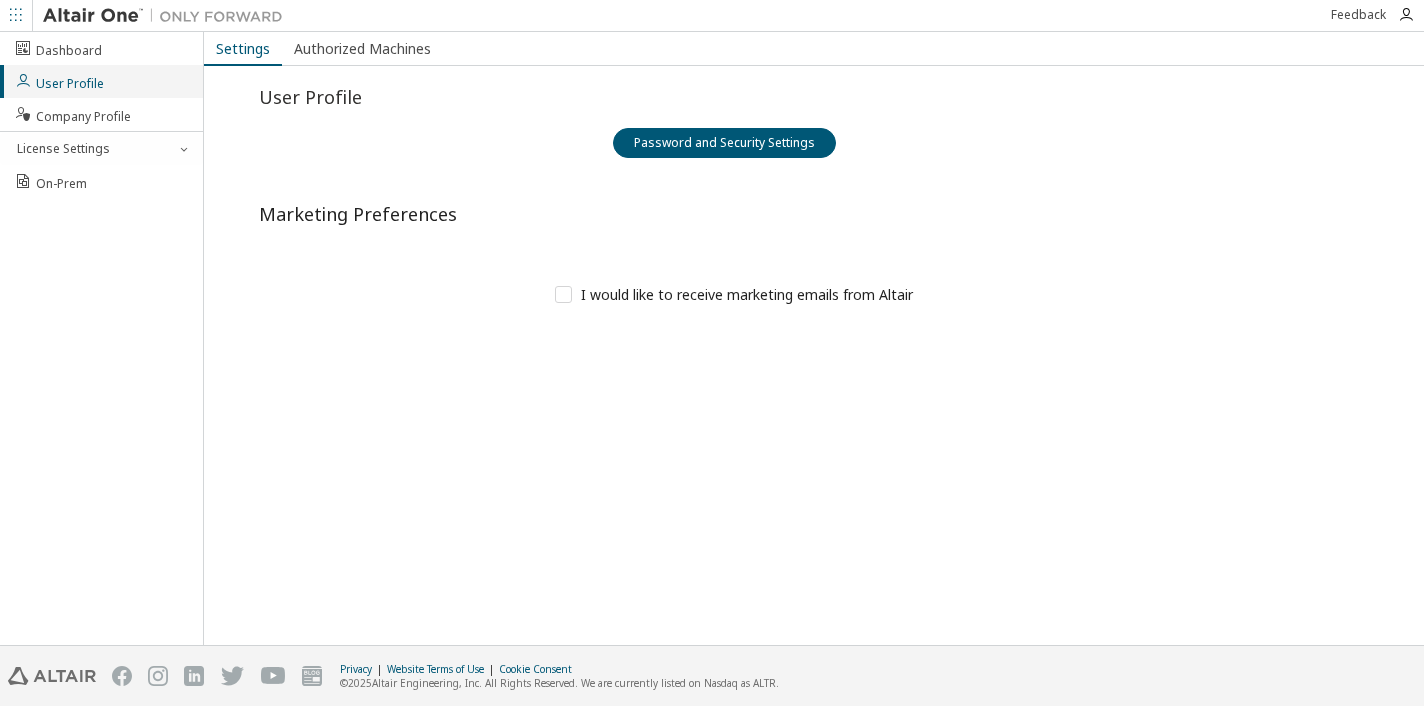 click on "User Profile" at bounding box center (101, 81) 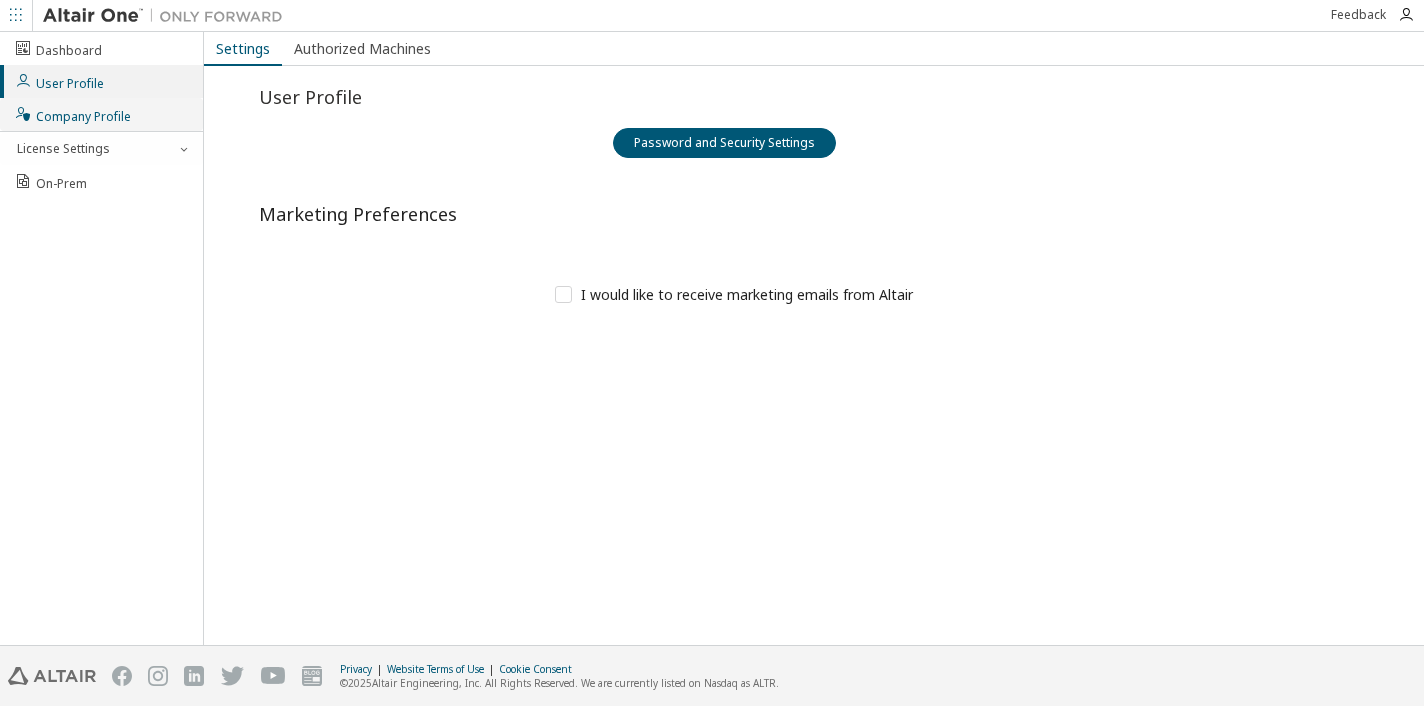 click on "Company Profile" at bounding box center (101, 114) 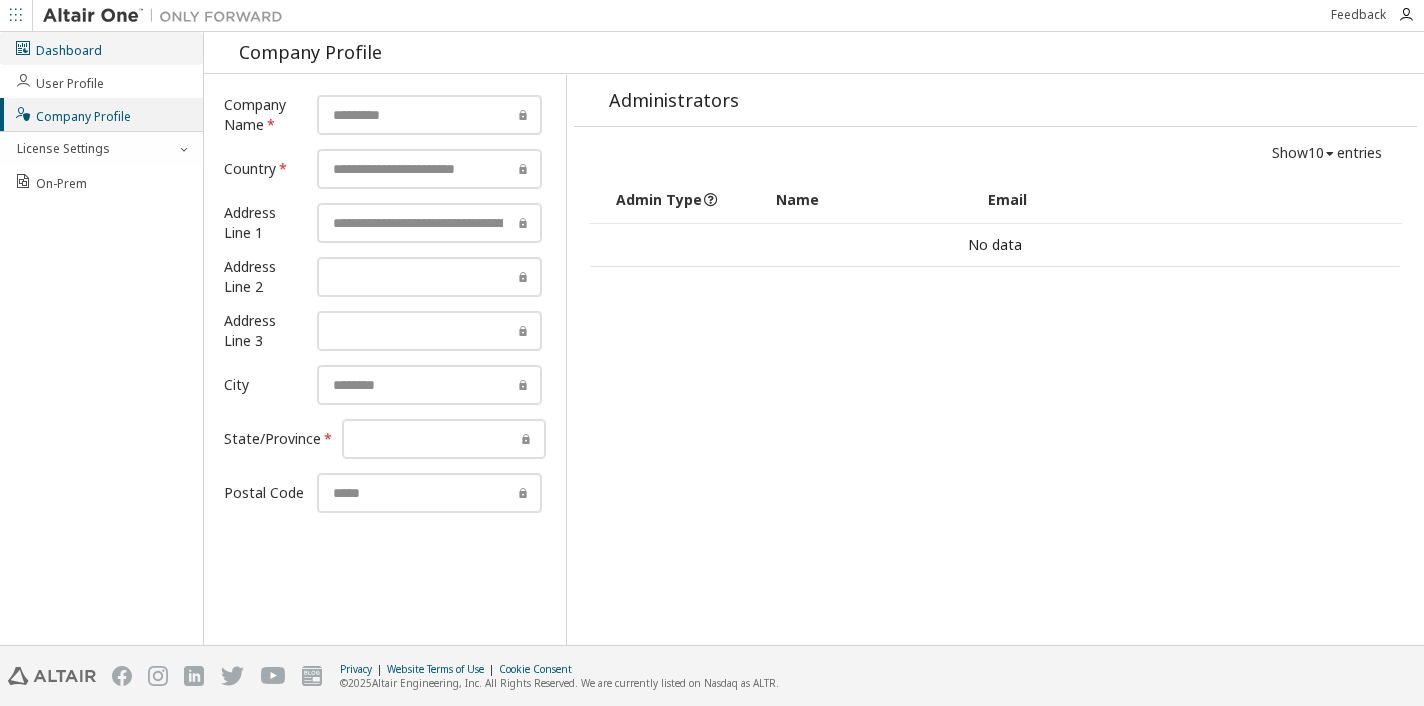 click on "Dashboard" at bounding box center (101, 48) 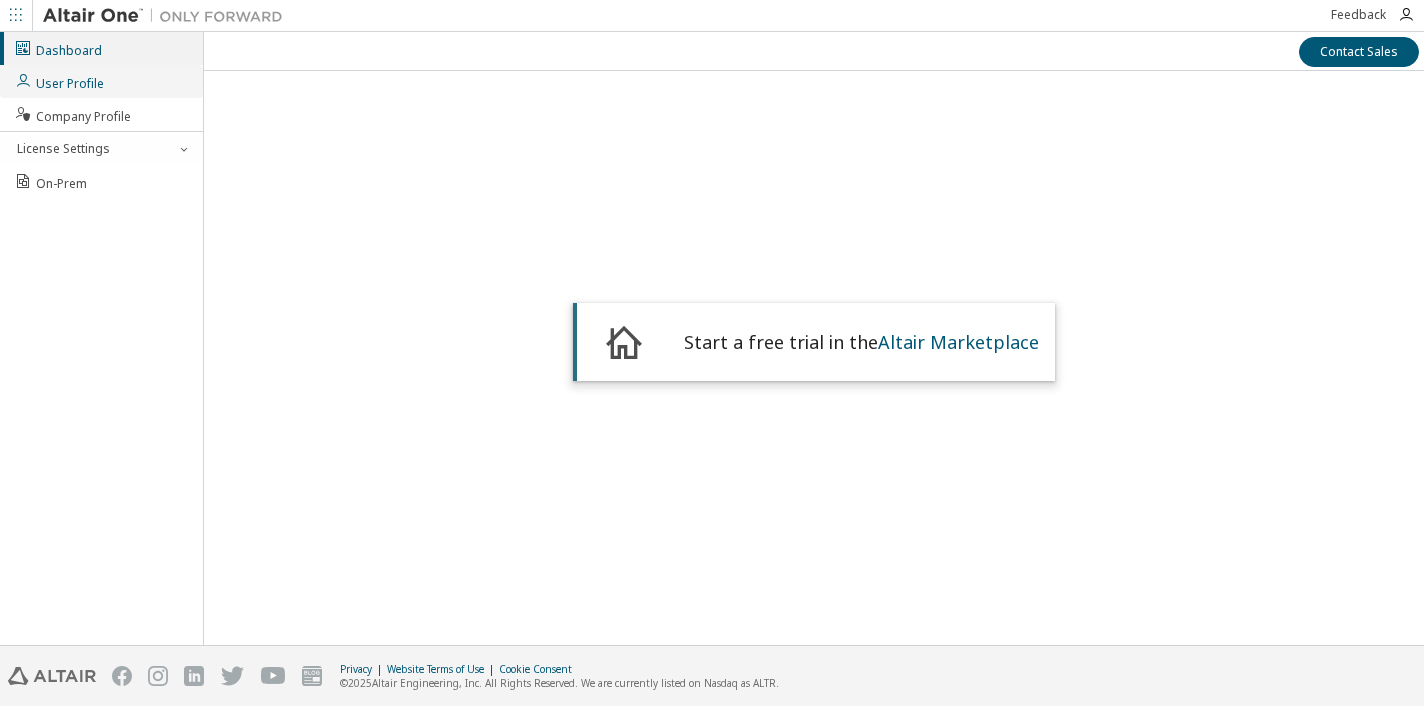 click on "User Profile" at bounding box center (59, 81) 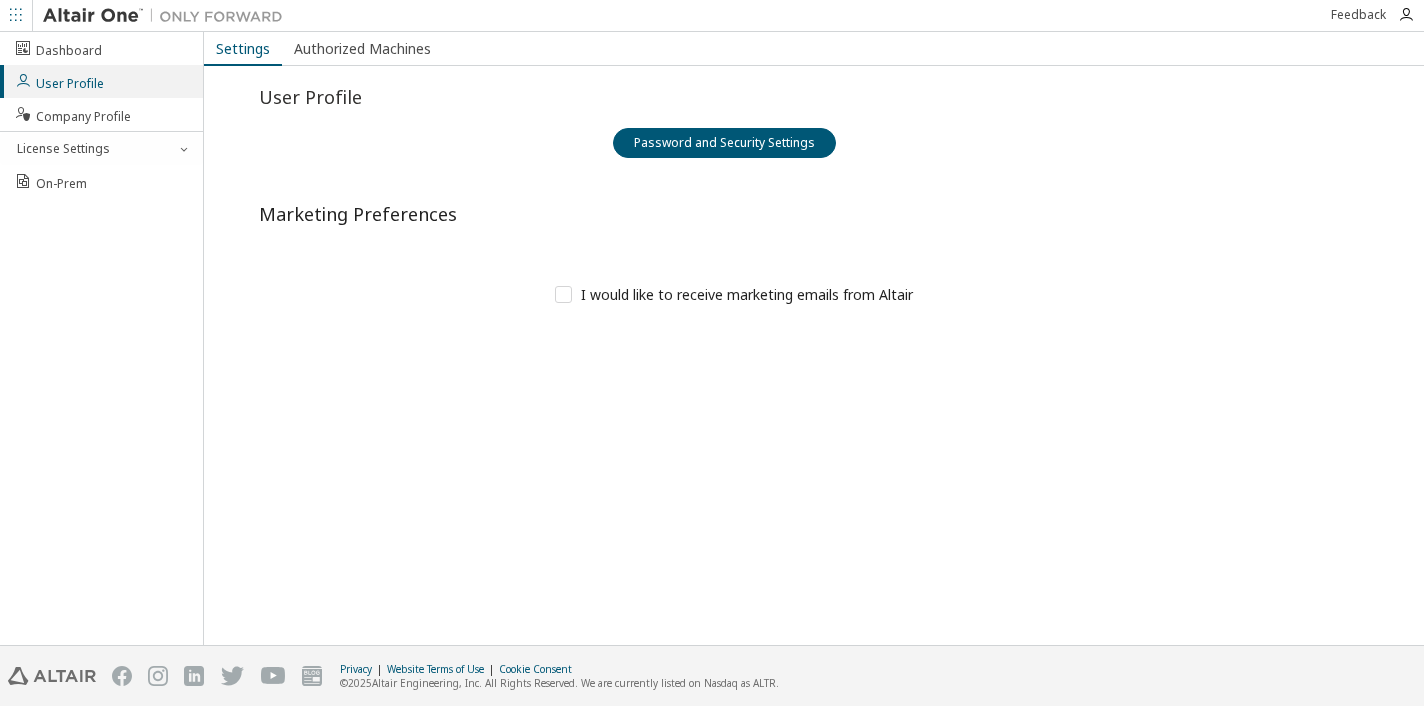 click at bounding box center (16, 15) 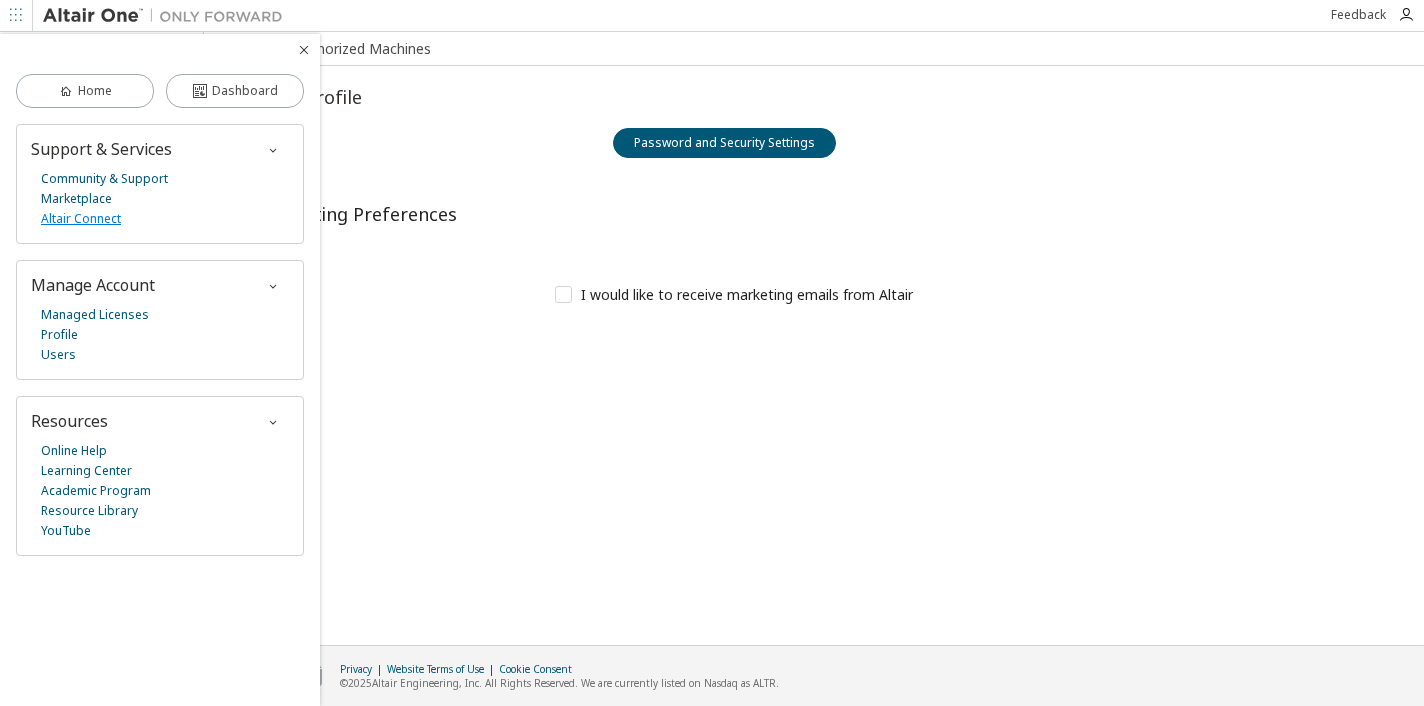 click on "Altair Connect" at bounding box center [81, 219] 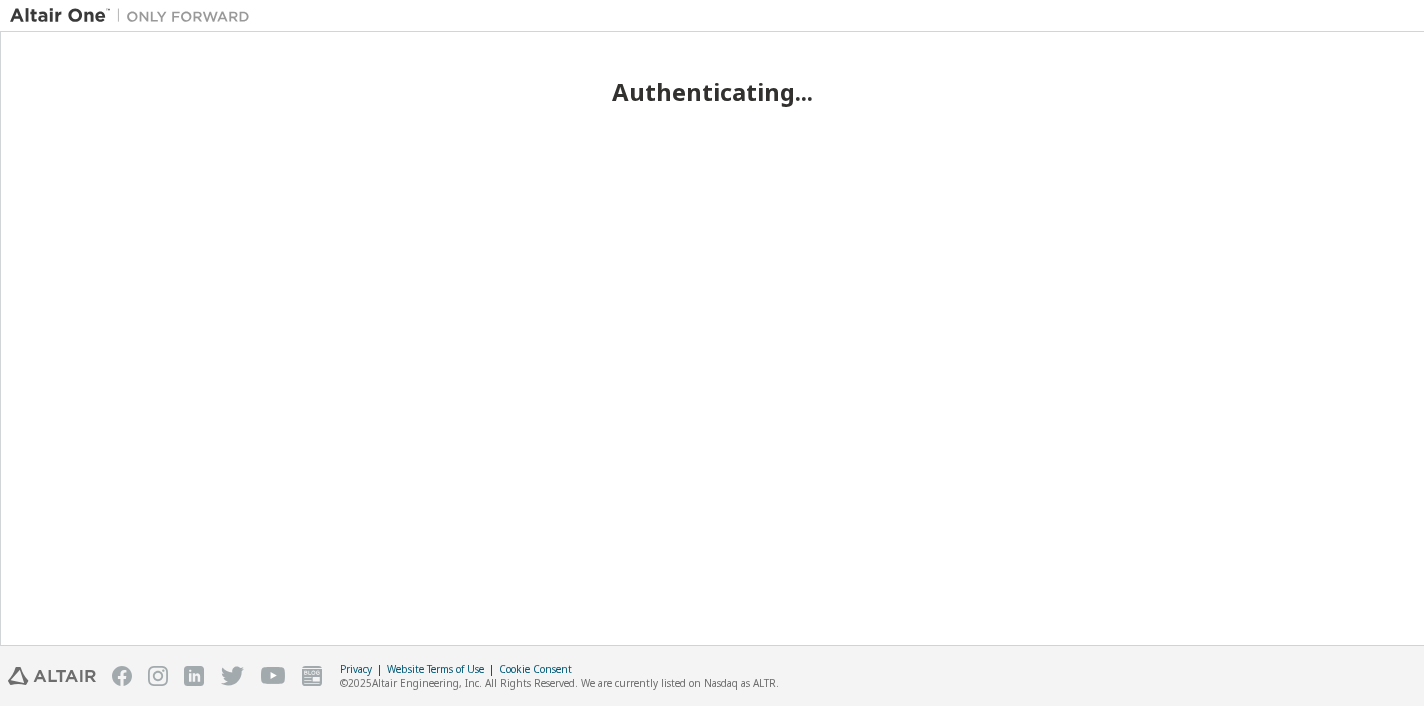 scroll, scrollTop: 0, scrollLeft: 0, axis: both 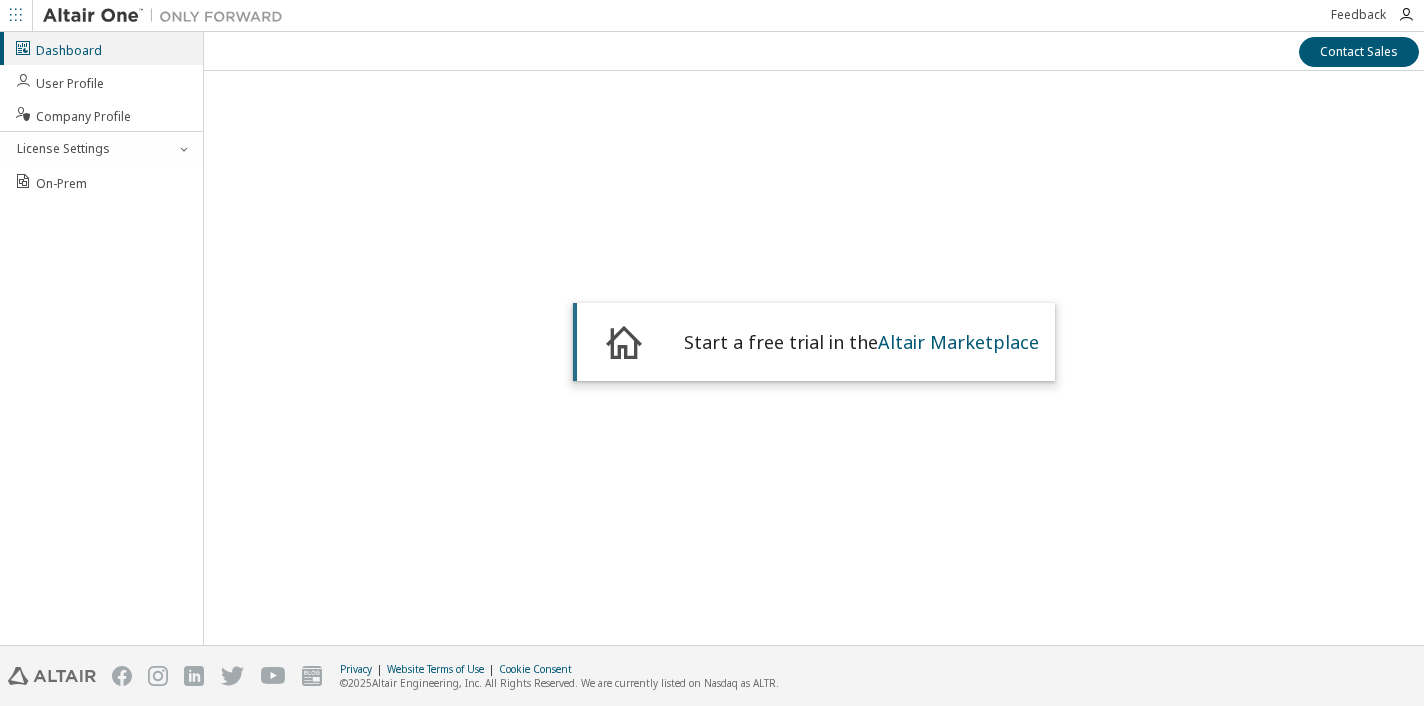 click at bounding box center [1400, 15] 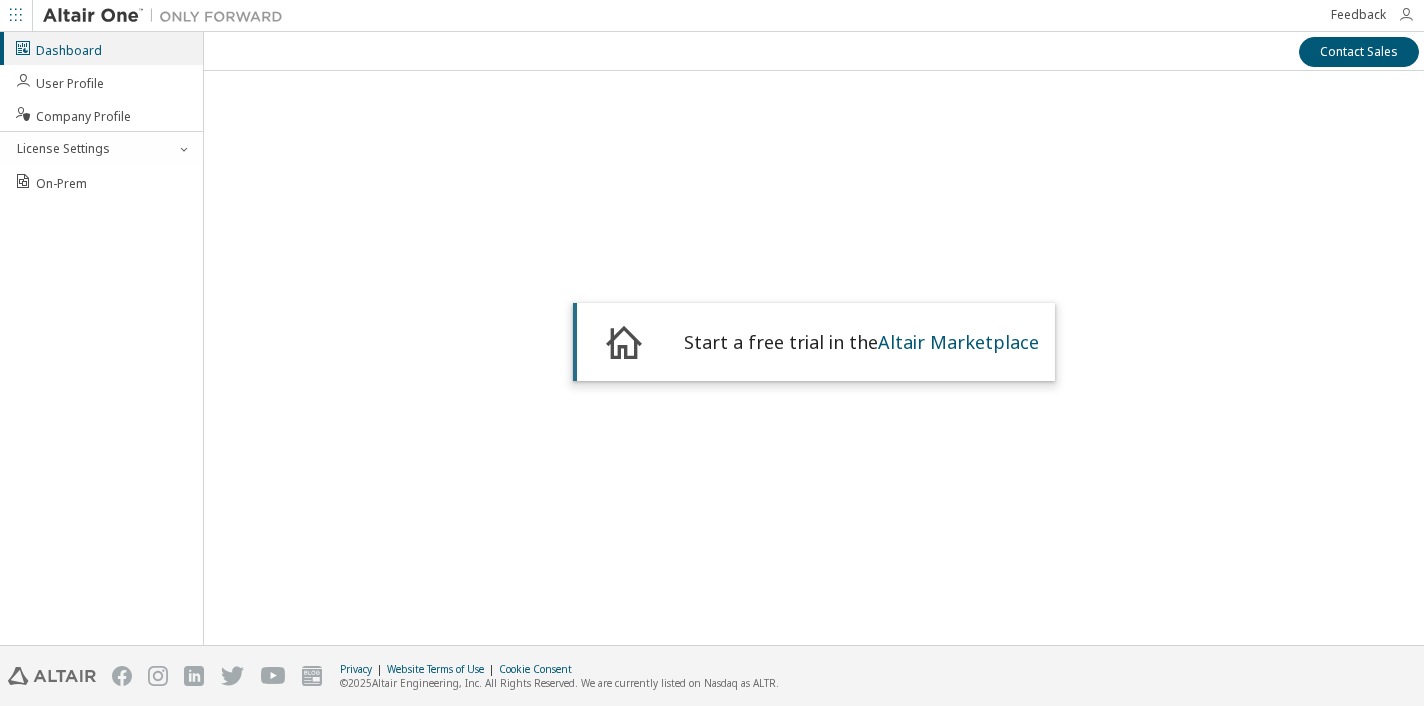 click at bounding box center (1406, 15) 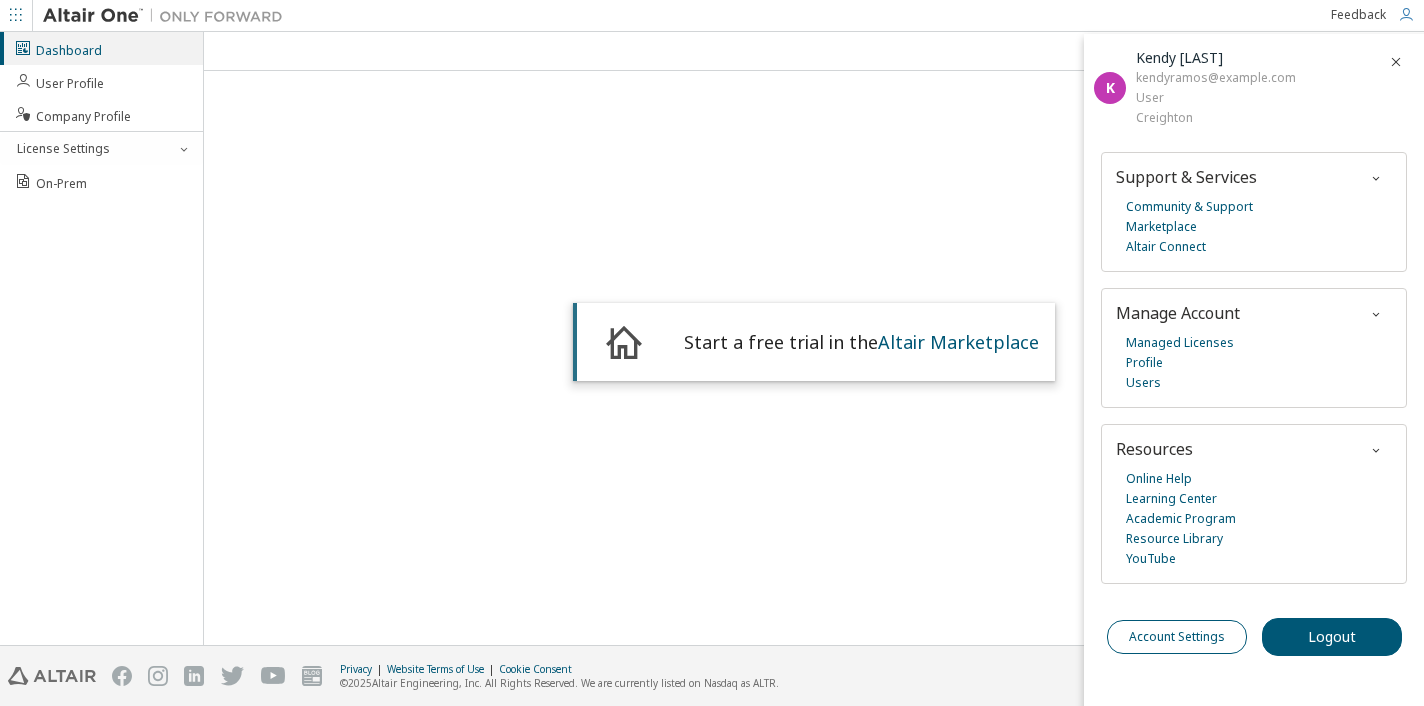 click on "Account Settings" at bounding box center [1177, 637] 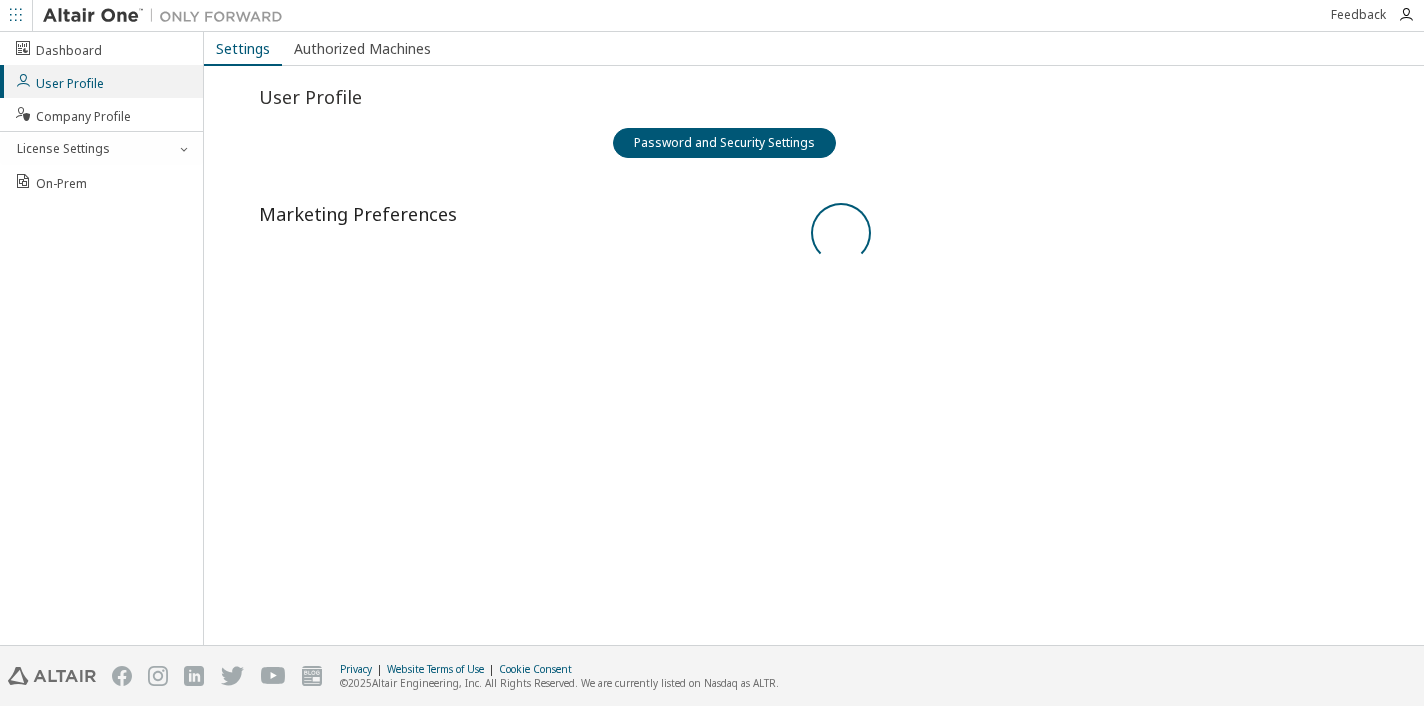 scroll, scrollTop: 0, scrollLeft: 0, axis: both 